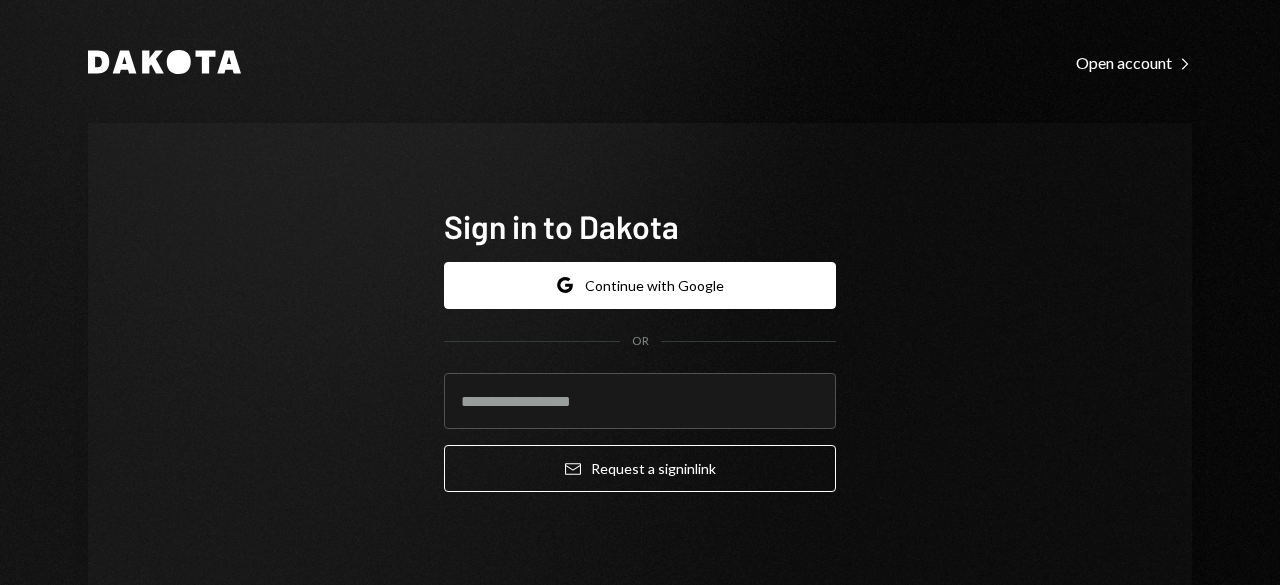 scroll, scrollTop: 0, scrollLeft: 0, axis: both 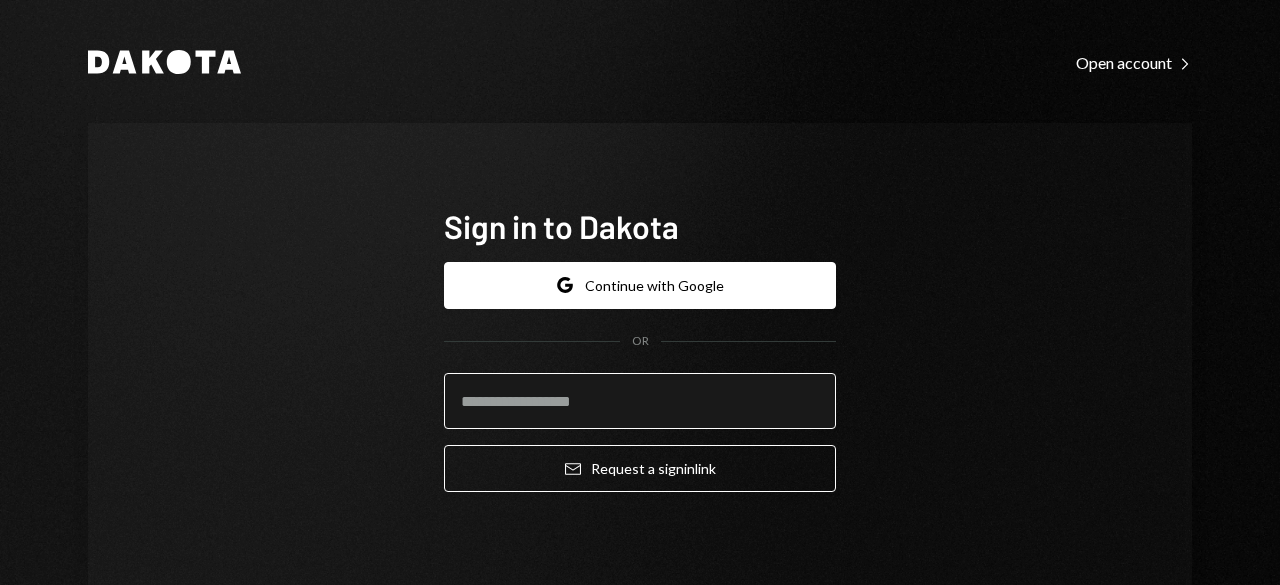 click at bounding box center (640, 401) 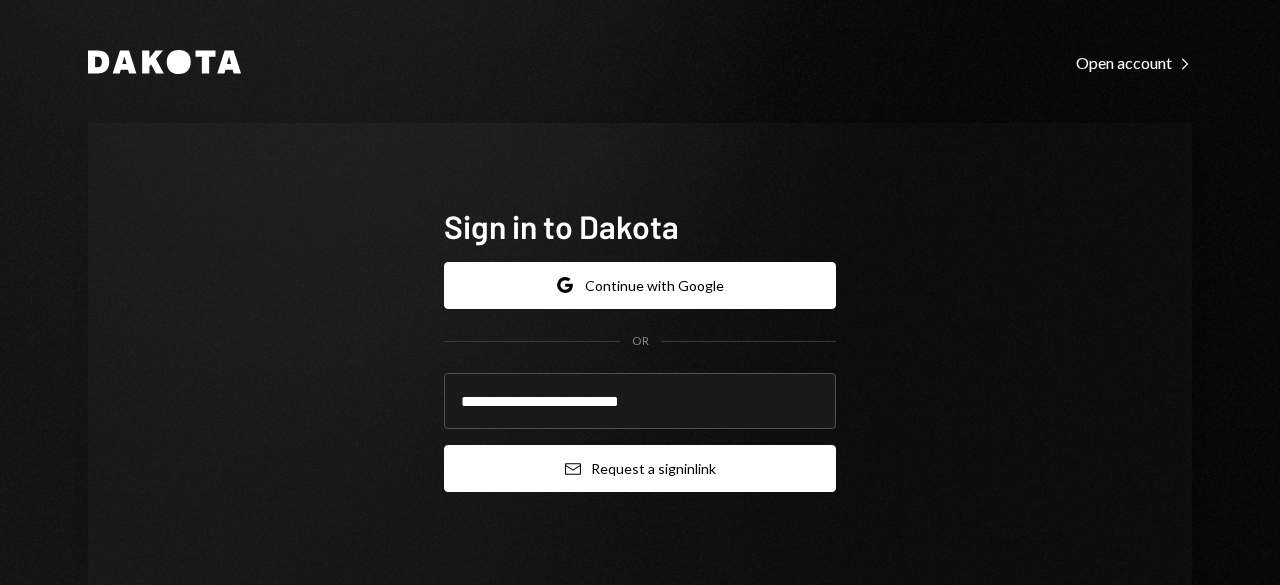 click on "Email Request a sign  in  link" at bounding box center [640, 468] 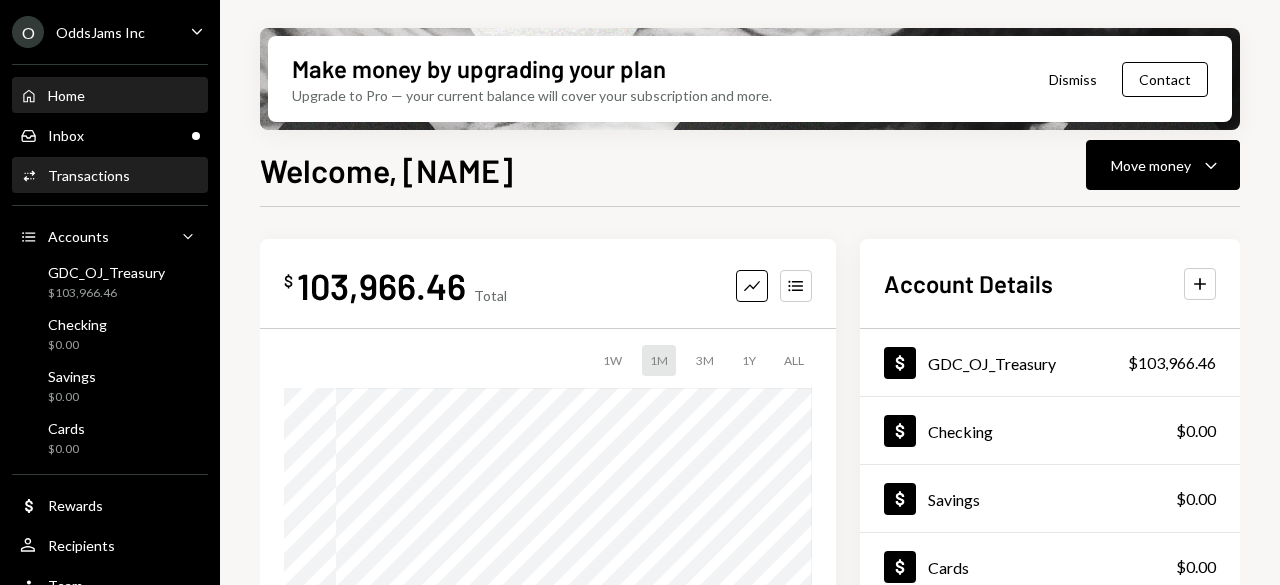 click on "Transactions" at bounding box center (89, 175) 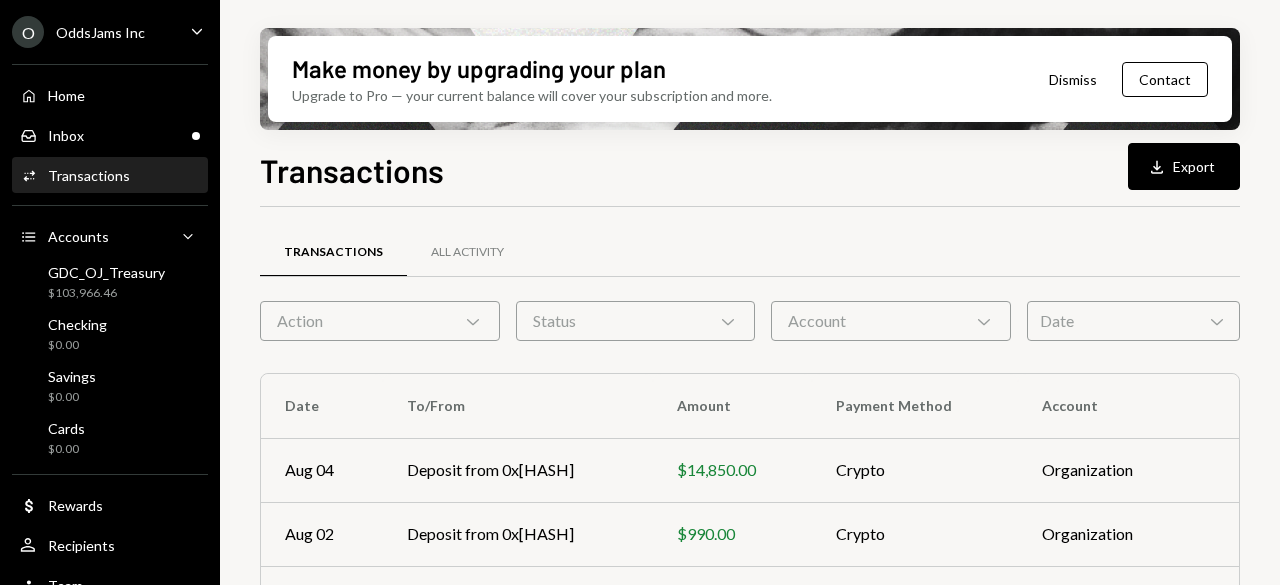 click on "Action Chevron Down" at bounding box center [380, 321] 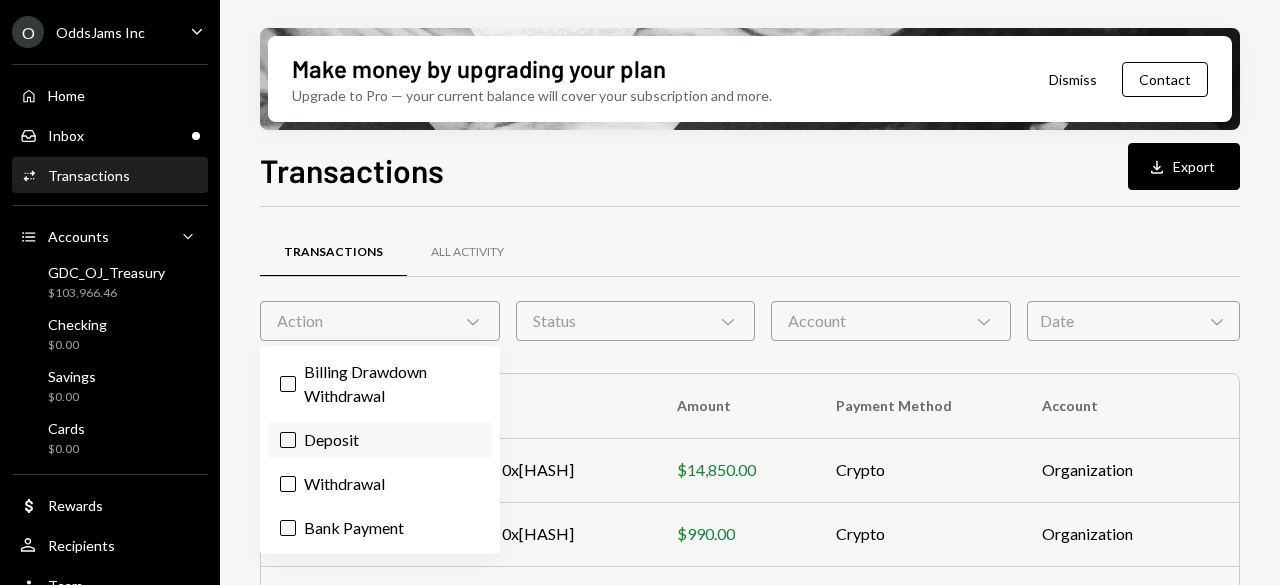 click on "Deposit" at bounding box center (380, 440) 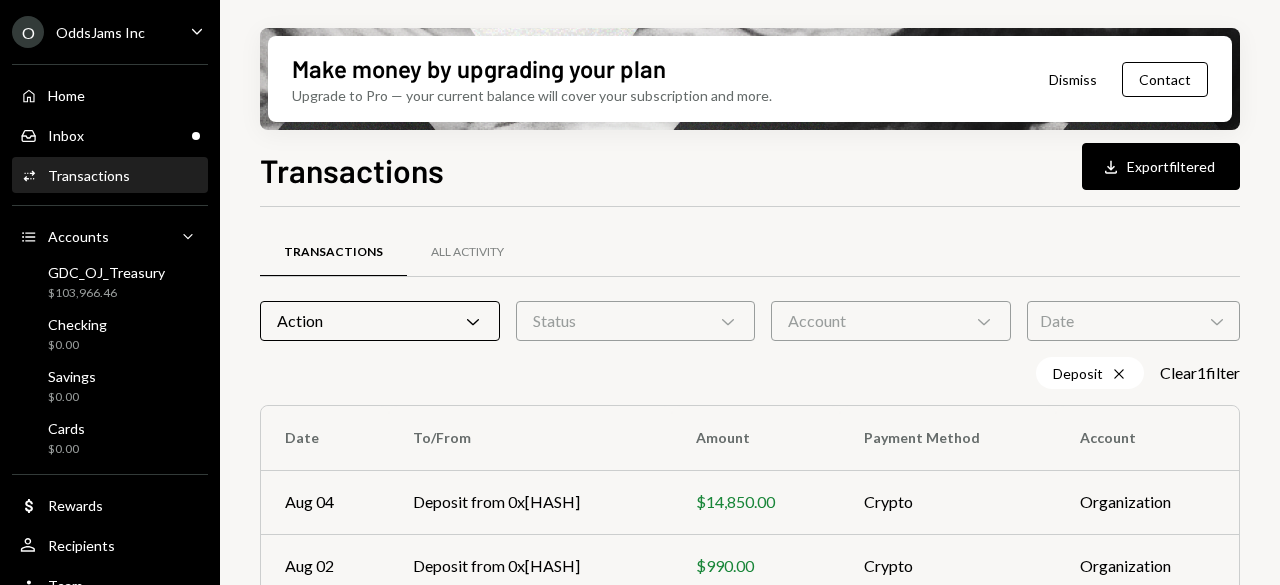click on "Date Chevron Down" at bounding box center (1133, 321) 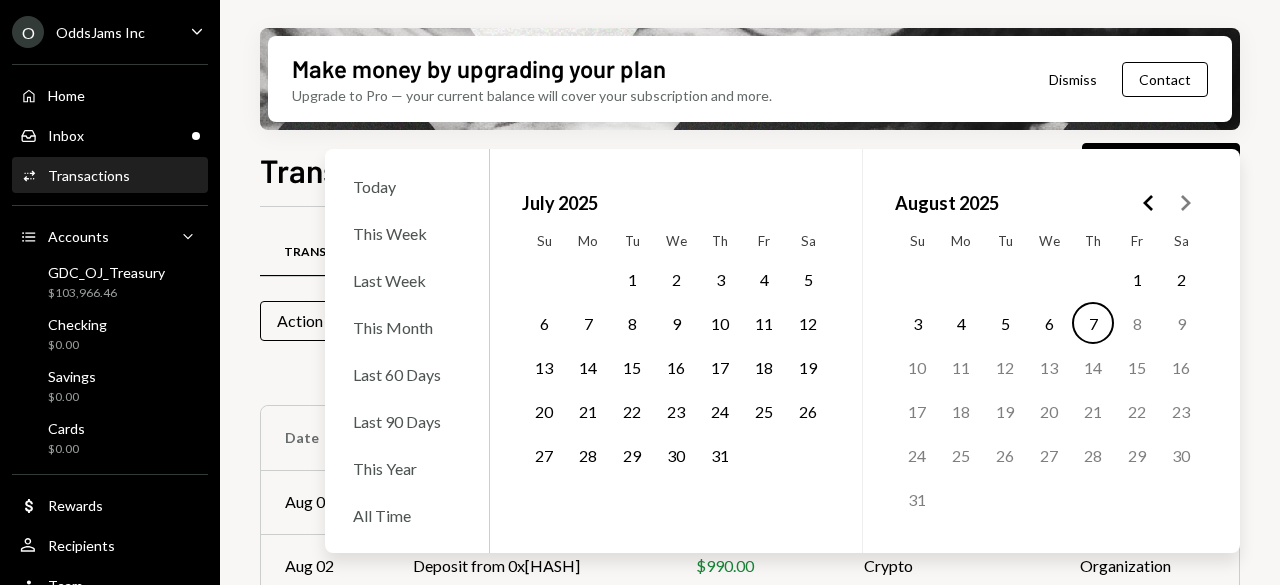 click on "28" at bounding box center [588, 455] 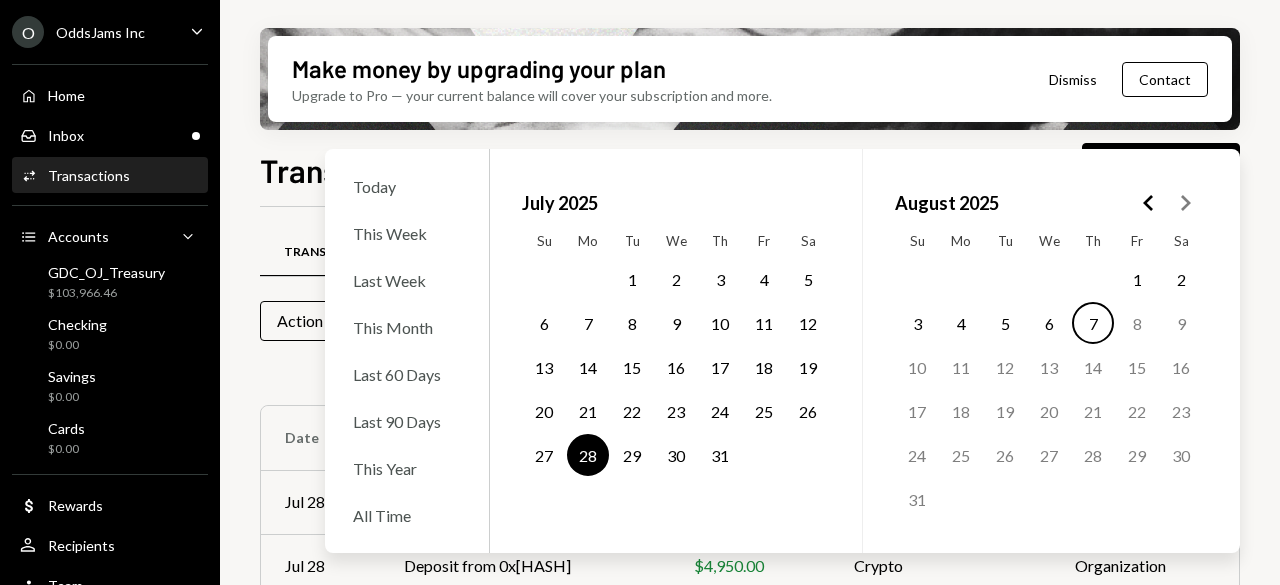 click on "28" at bounding box center [588, 455] 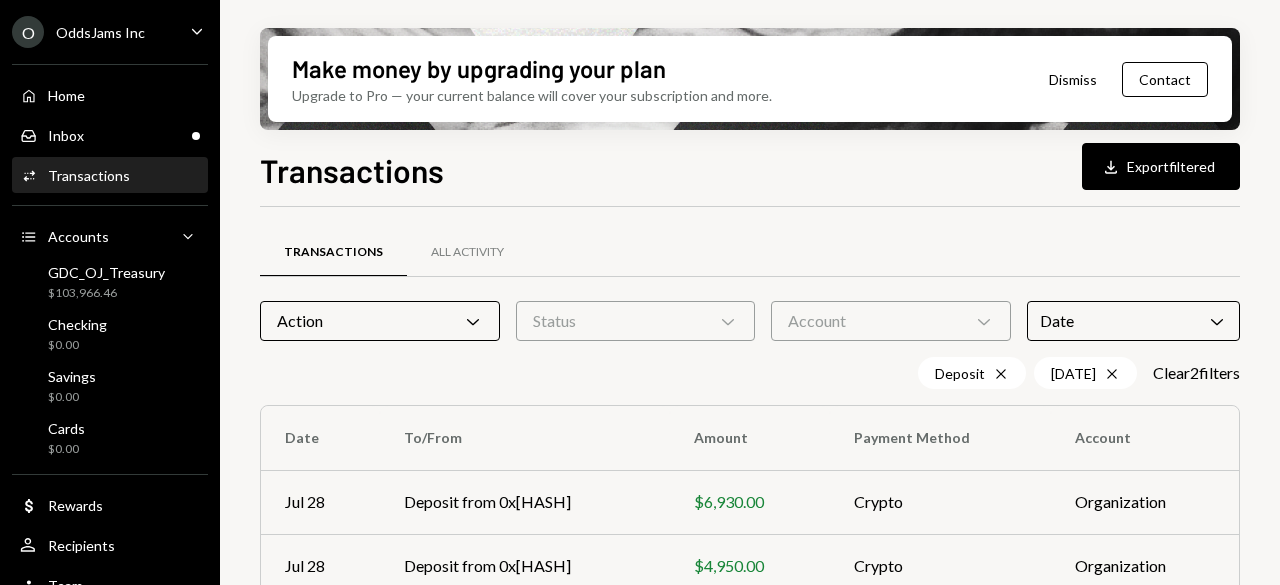 click on "Make money by upgrading your plan Upgrade to Pro — your current balance will cover your subscription and more. Dismiss Contact Transactions Download Export  filtered Transactions All Activity Action Chevron Down Status Chevron Down Account Chevron Down Date Chevron Down Deposit Cross [DATE] Cross Clear  2  filter s Date To/From Amount Payment Method Account Jul 28 Deposit from 0x[HASH] $[PRICE] Crypto Organization Jul 28 Deposit from 0x[HASH] $[PRICE] Crypto Organization Jul 28 Deposit from 0x[HASH] $[PRICE] Crypto Organization" at bounding box center [750, 292] 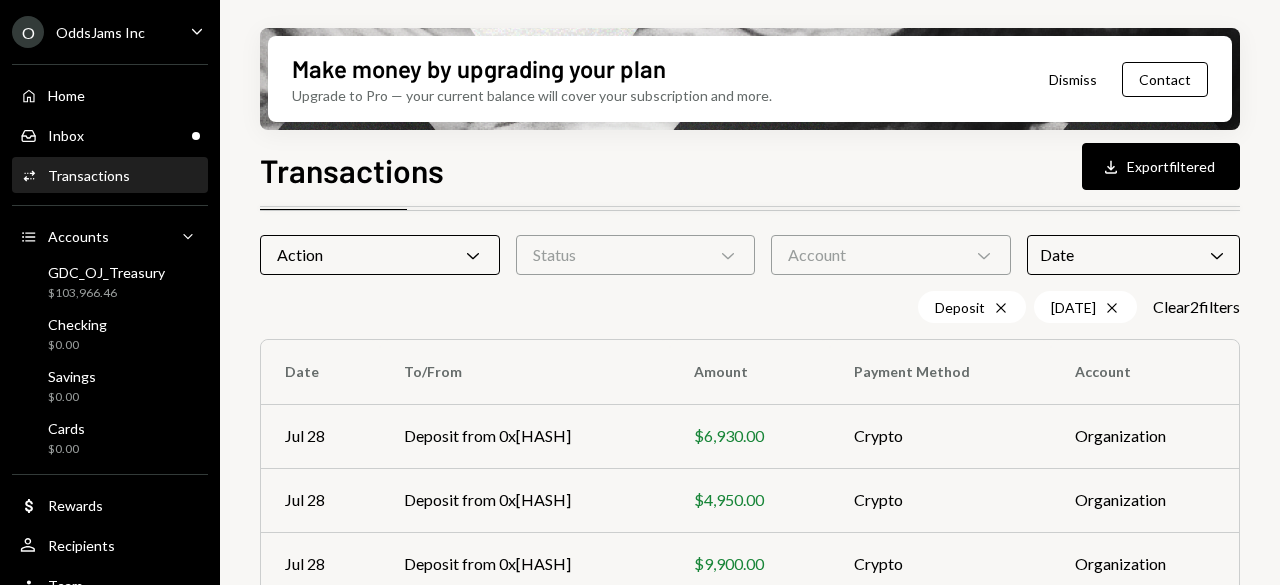 scroll, scrollTop: 93, scrollLeft: 0, axis: vertical 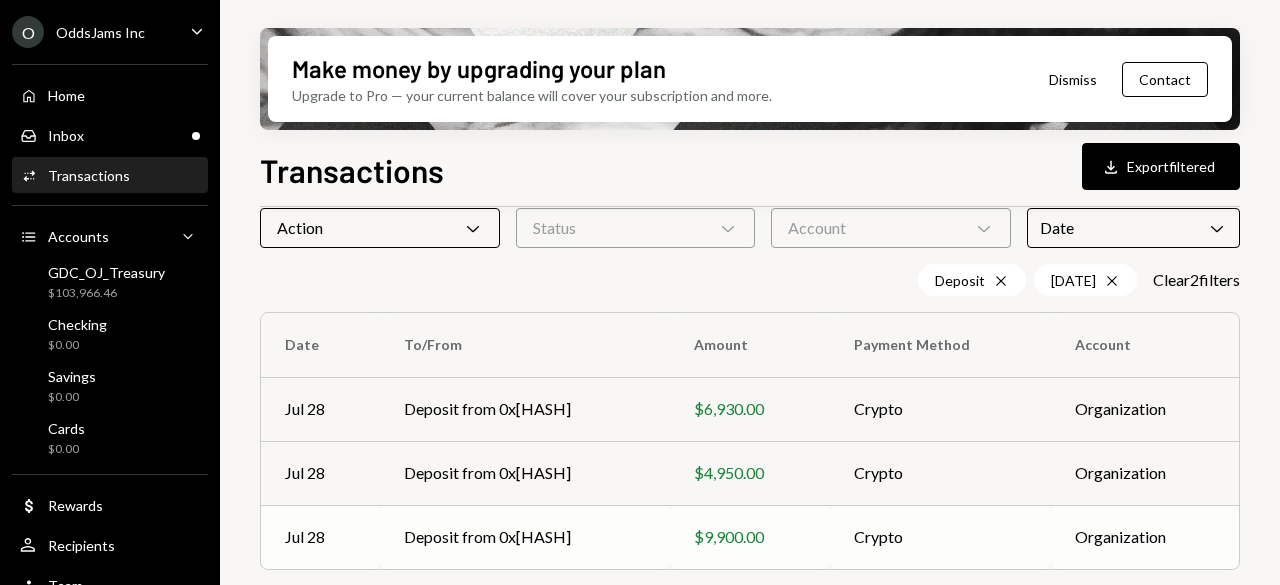 click on "$9,900.00" at bounding box center (749, 537) 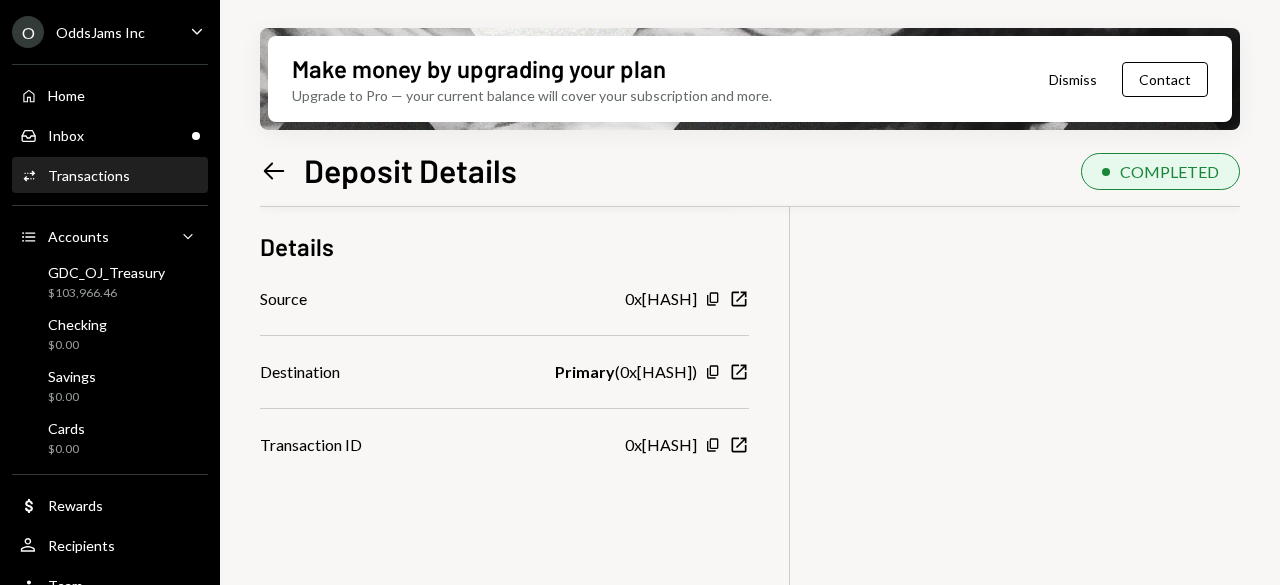scroll, scrollTop: 160, scrollLeft: 0, axis: vertical 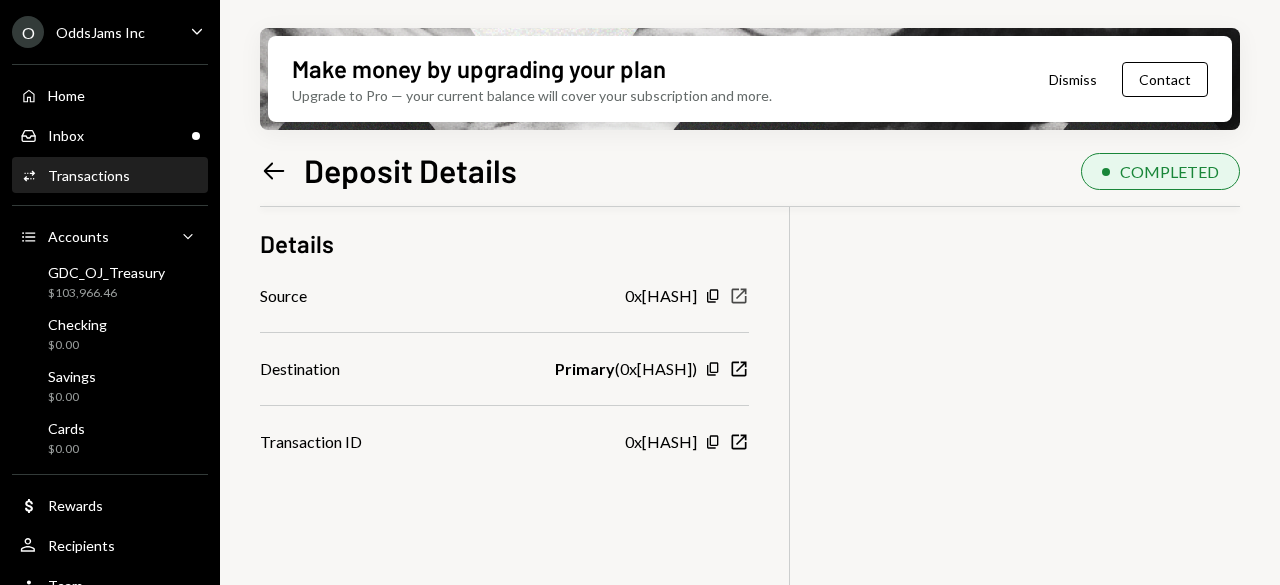 click on "New Window" 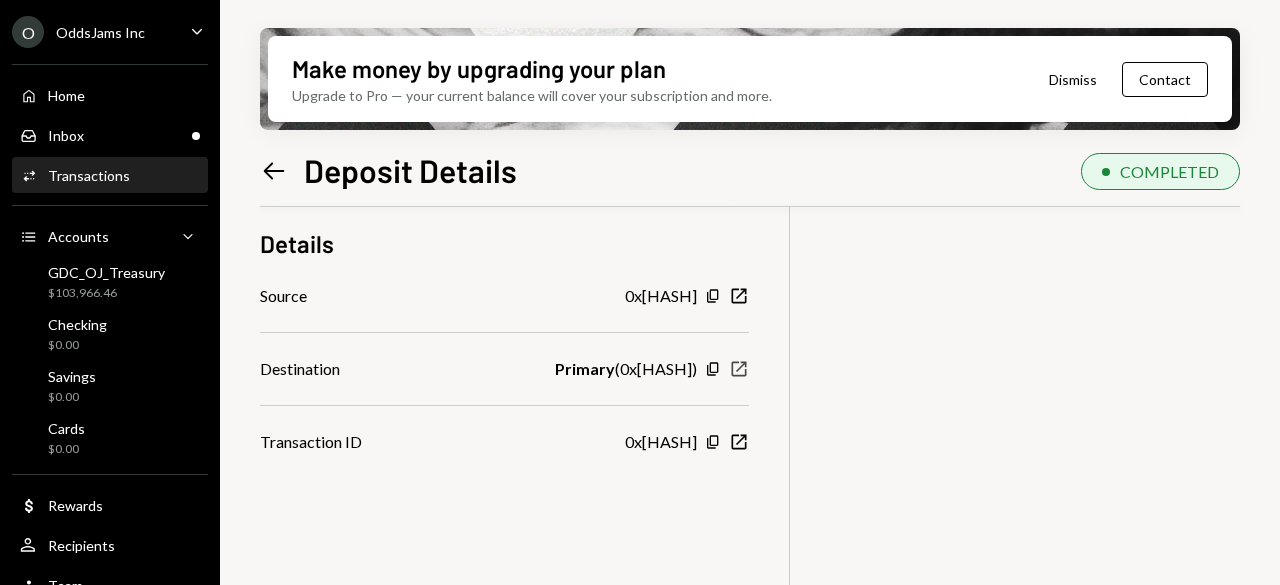 click on "New Window" 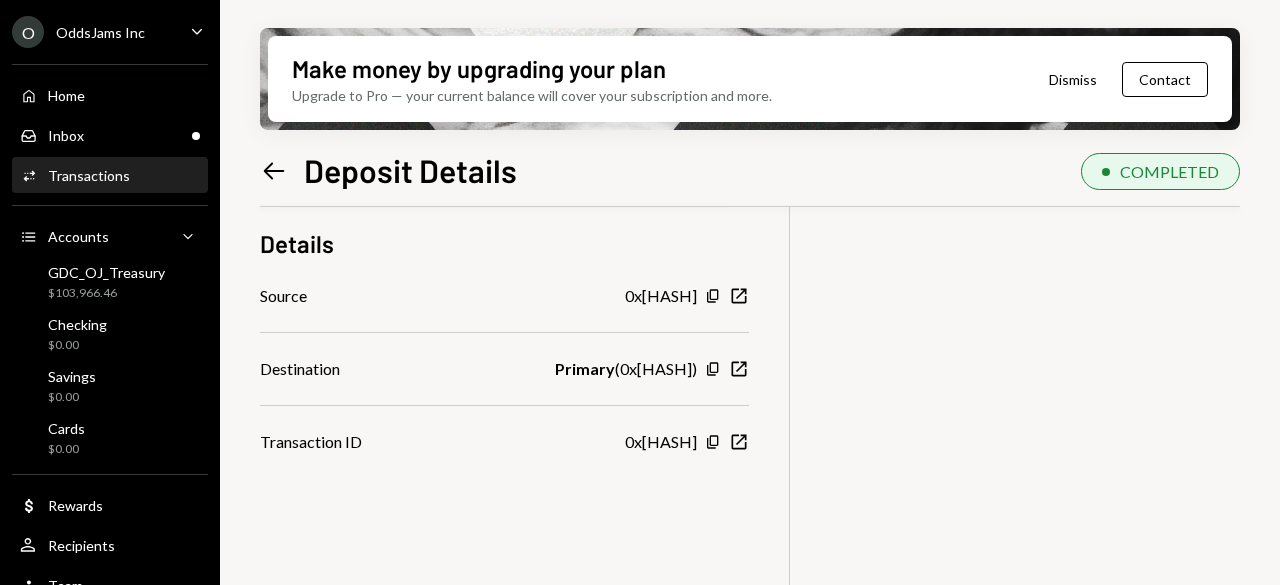 scroll, scrollTop: 60, scrollLeft: 0, axis: vertical 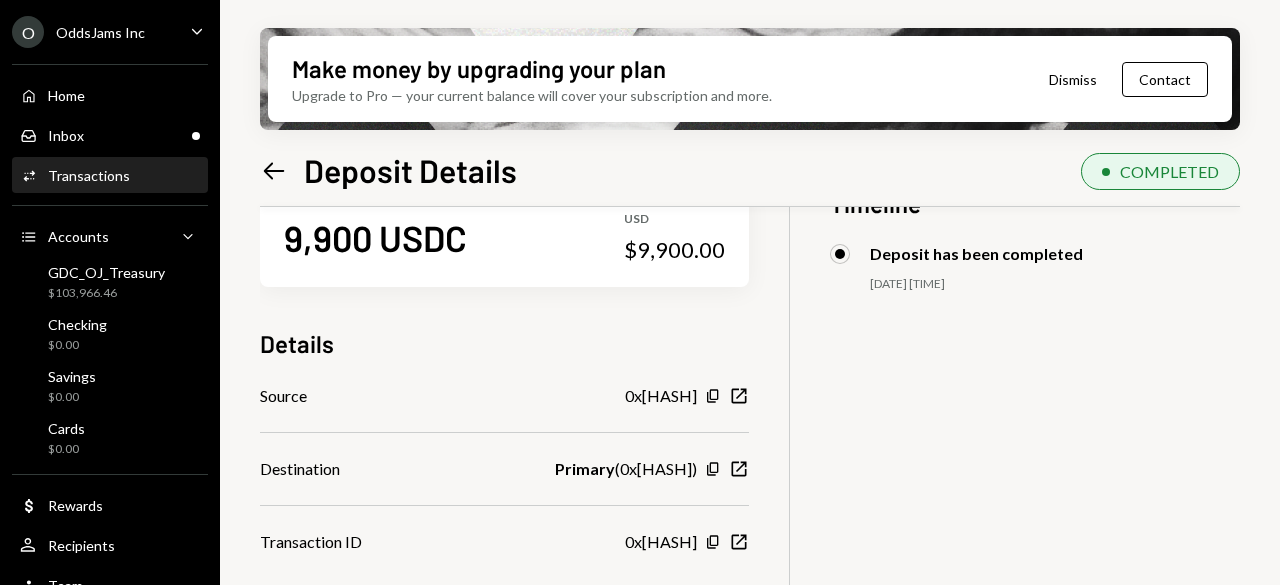 click on "Left Arrow" 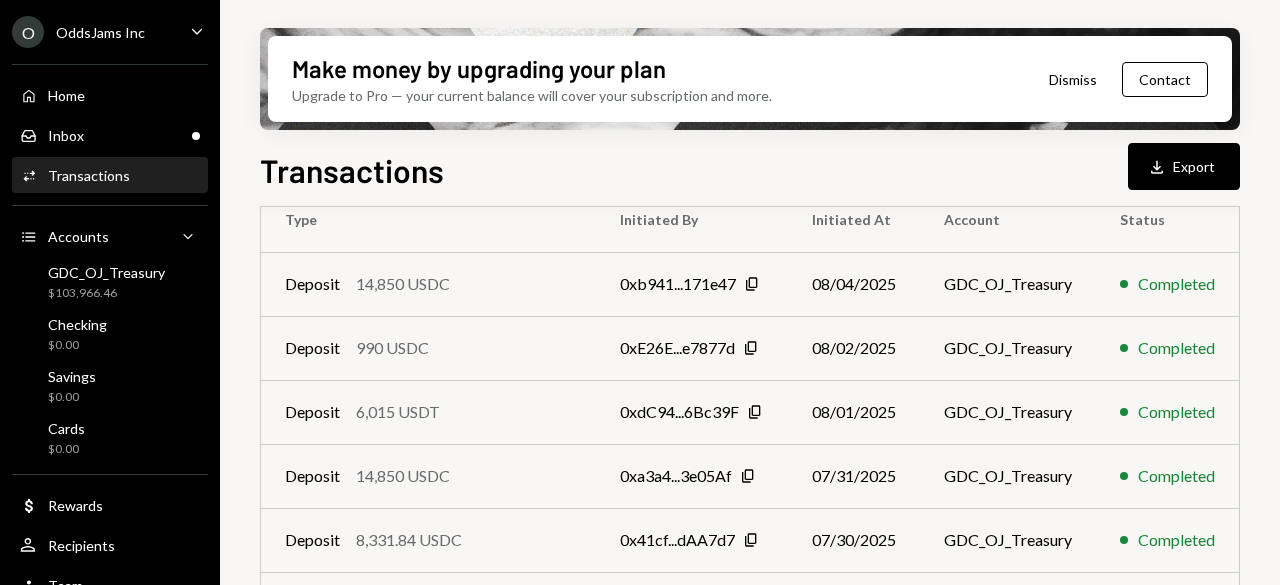 scroll, scrollTop: 0, scrollLeft: 0, axis: both 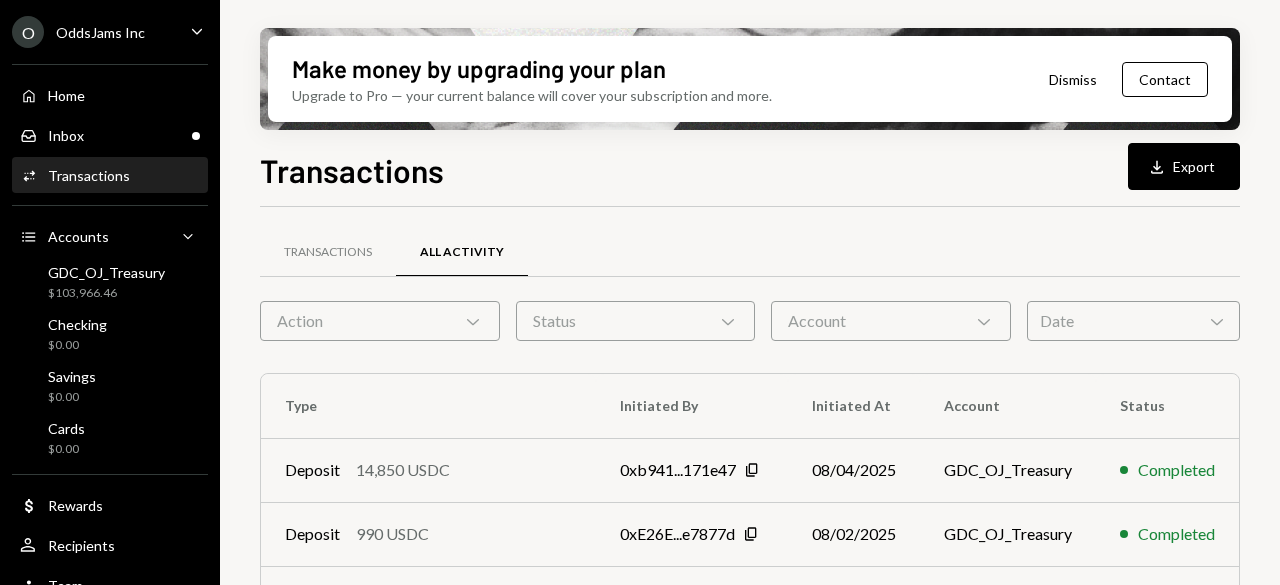 click on "Action Chevron Down" at bounding box center (380, 321) 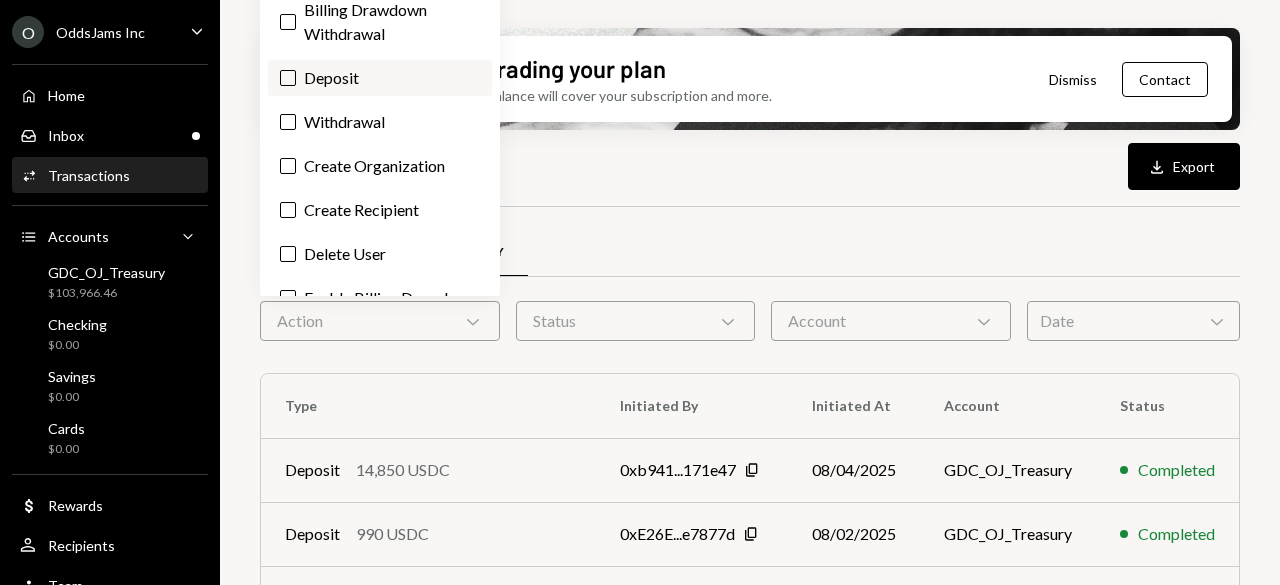 click on "Deposit" at bounding box center [380, 78] 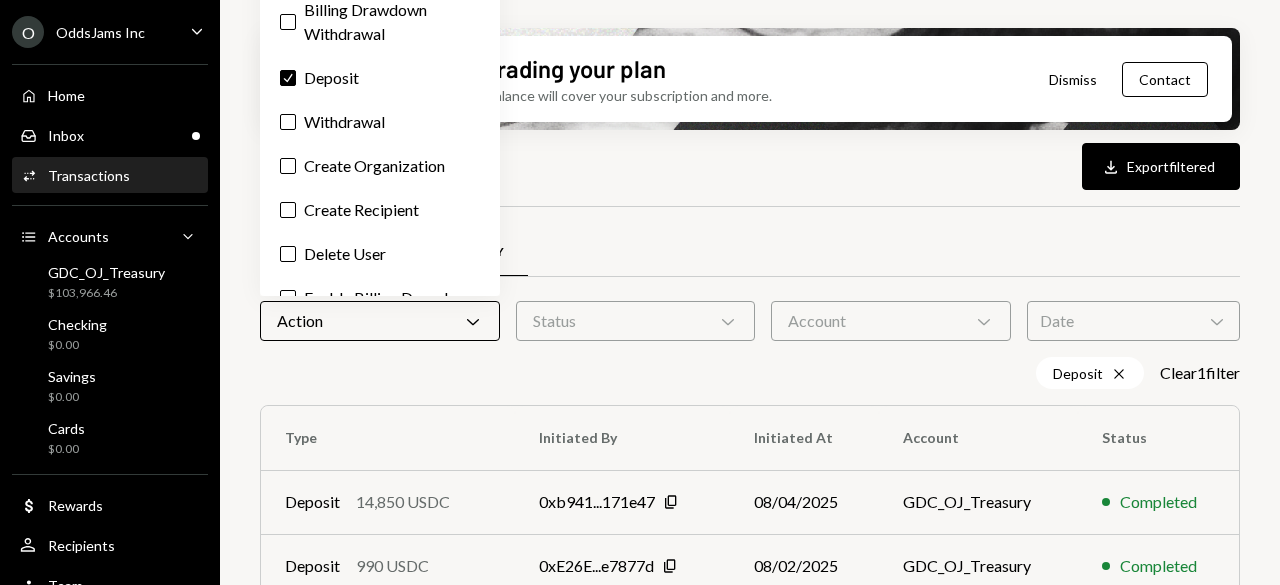 click on "Date Chevron Down" at bounding box center (1133, 321) 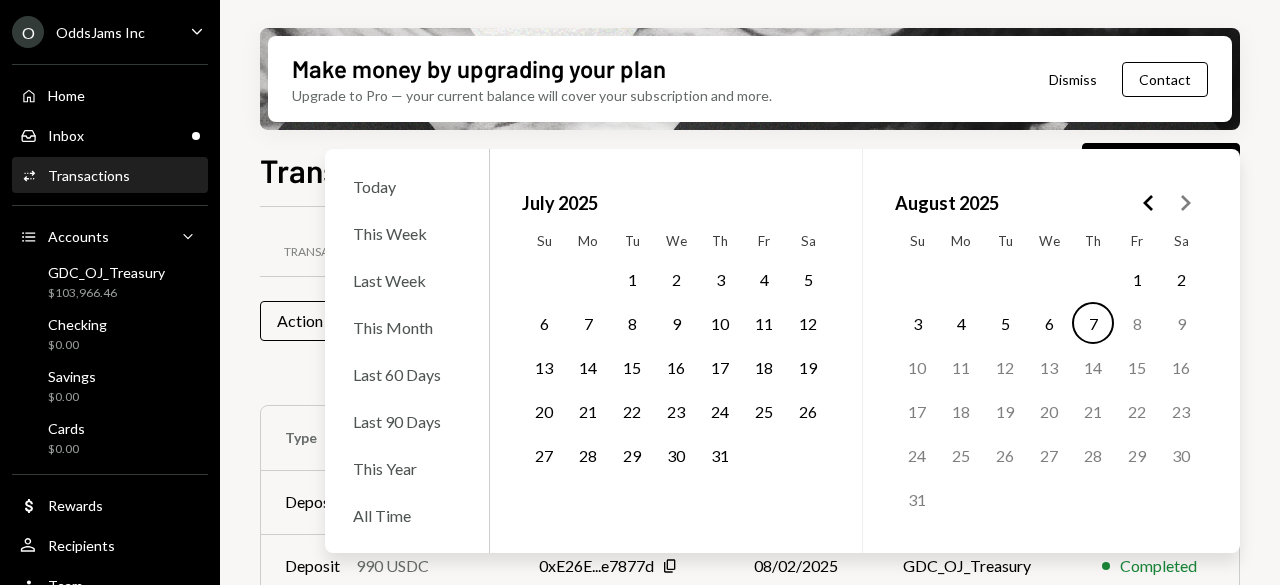 click on "31" at bounding box center [720, 455] 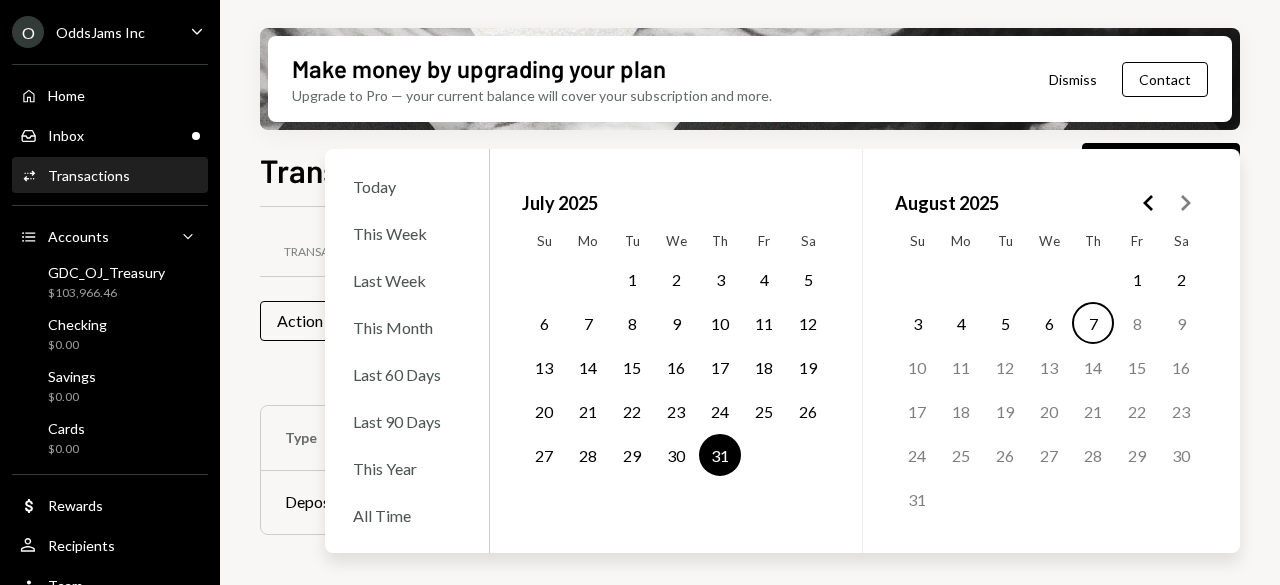 click on "26" at bounding box center [808, 411] 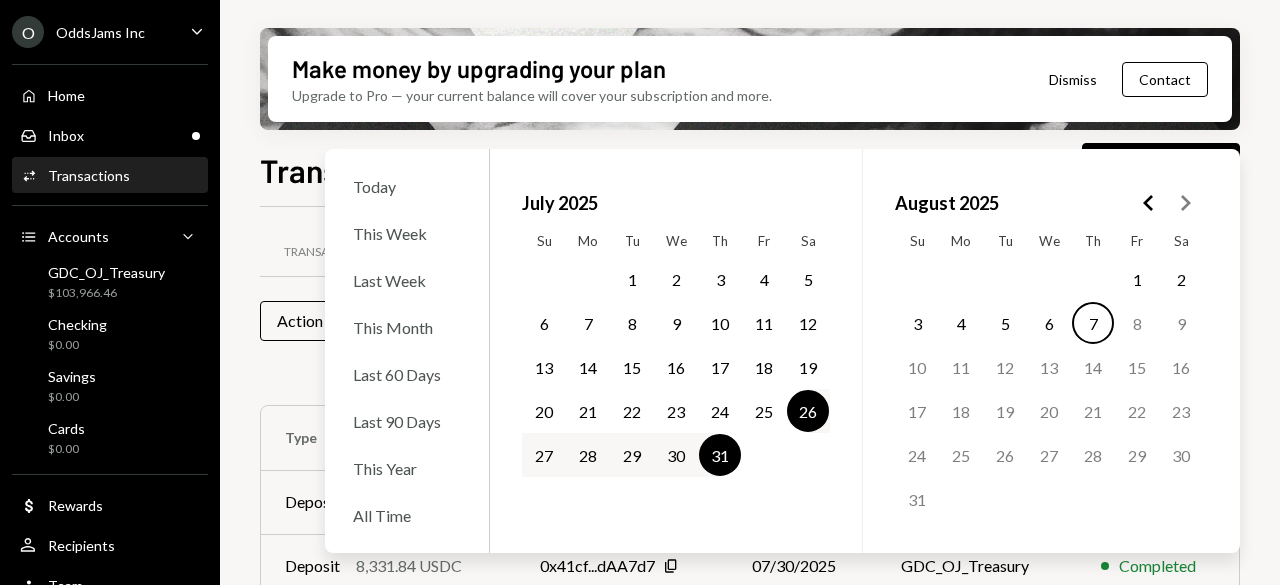 click on "Make money by upgrading your plan Upgrade to Pro — your current balance will cover your subscription and more. Dismiss Contact Transactions Download Export  filtered Transactions All Activity Action Chevron Down Status Chevron Down Account Chevron Down Date Chevron Down Today This Week Last Week This Month Last 60 Days Last 90 Days This Year All Time July 2025 Su Mo Tu We Th Fr Sa 1 2 3 4 5 6 7 8 9 10 11 12 13 14 15 16 17 18 19 20 21 22 23 24 25 26 27 28 29 30 31 August 2025 Su Mo Tu We Th Fr Sa 1 2 3 4 5 6 7 8 9 10 11 12 13 14 15 16 17 18 19 20 21 22 23 24 25 26 27 28 29 30 31 Deposit Cross [DATE] - [DATE] Cross Clear  2  filter s Type Initiated By Initiated At Account Status Deposit [AMOUNT]  USDC 0x[HASH] Copy [DATE] GDC_OJ_Treasury Completed Deposit [AMOUNT]  USDC 0x[HASH] Copy [DATE] GDC_OJ_Treasury Completed Deposit [AMOUNT]  USDC 0x[HASH] Copy [DATE] GDC_OJ_Treasury Completed Deposit [AMOUNT]  USDC 0x[HASH] Copy [DATE] GDC_OJ_Treasury Completed Deposit Copy" at bounding box center [750, 292] 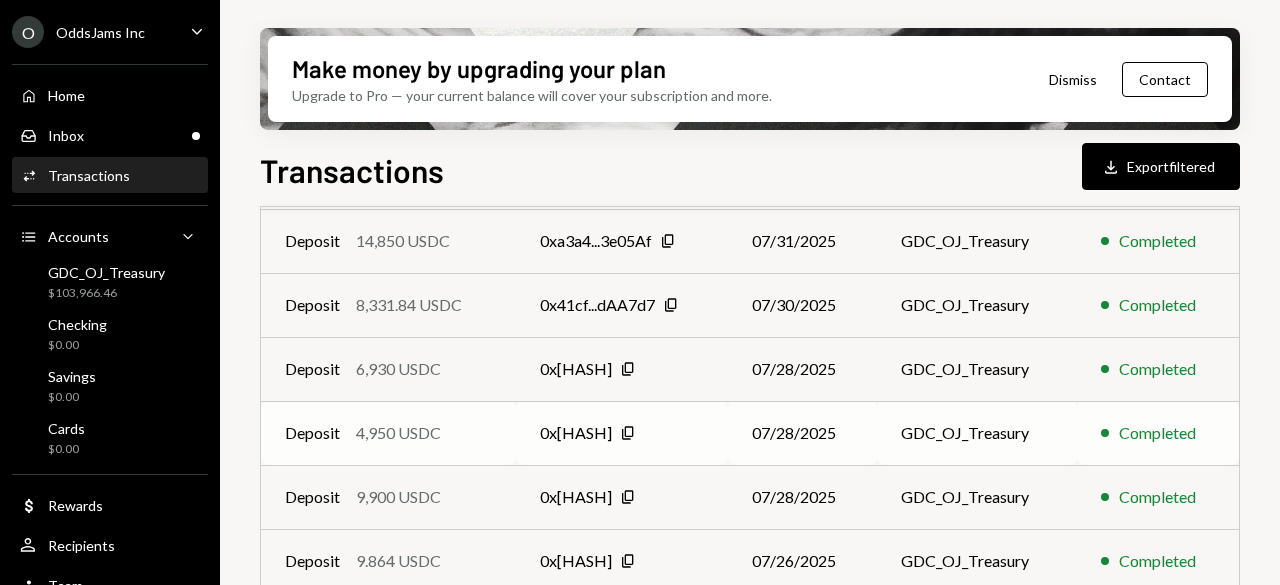 scroll, scrollTop: 285, scrollLeft: 0, axis: vertical 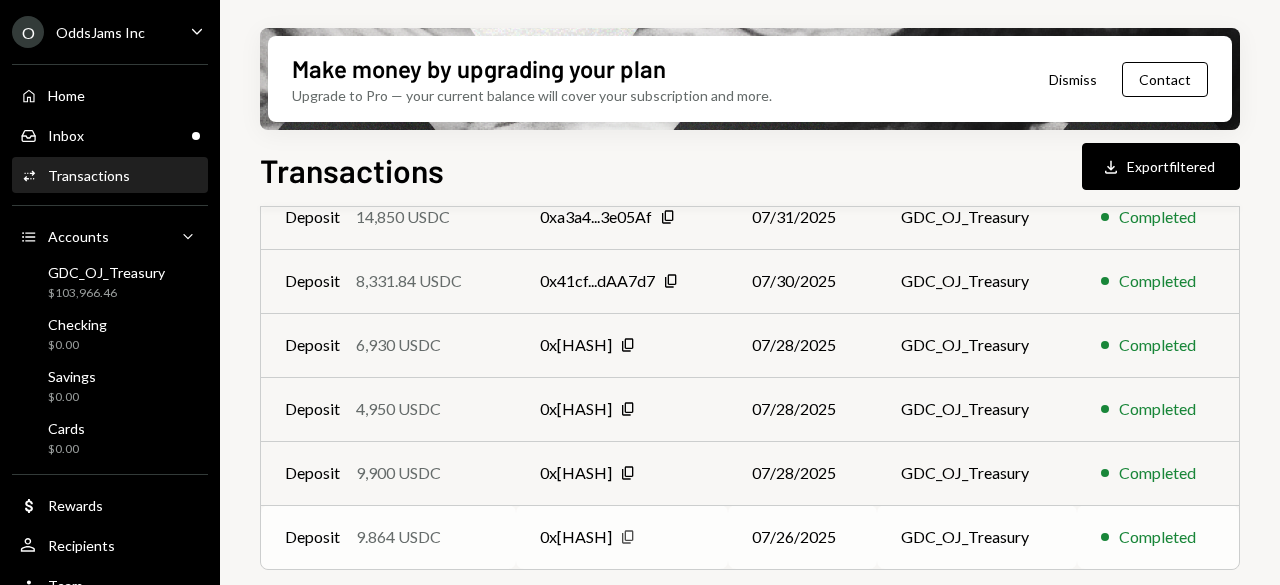 click on "Copy" 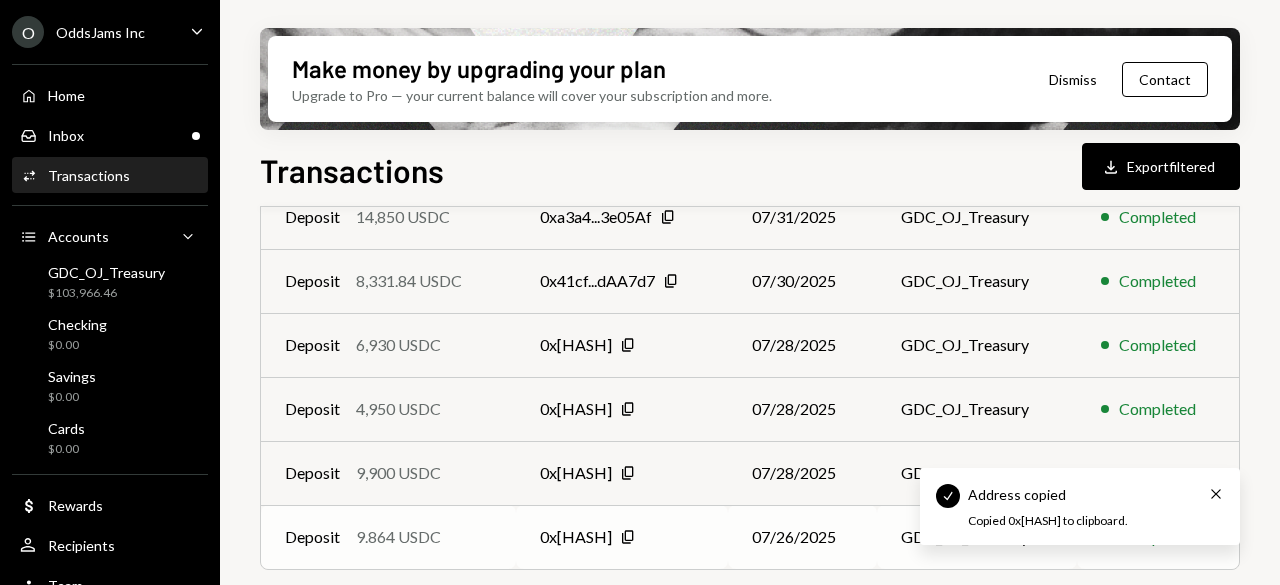 click on "0x[HASH]" at bounding box center [576, 537] 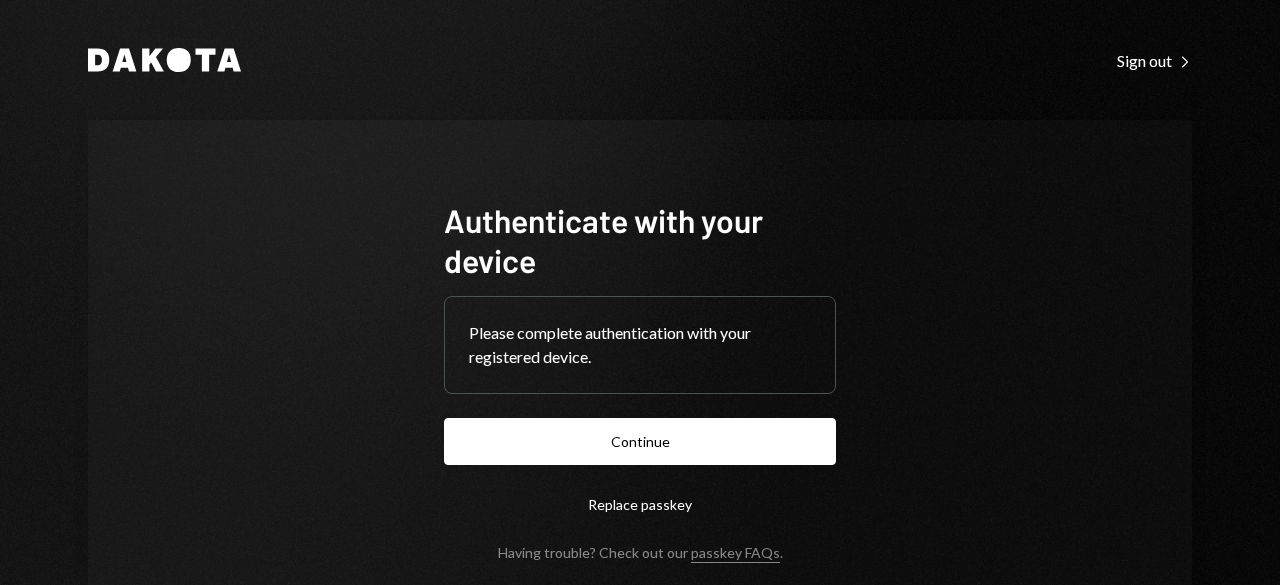scroll, scrollTop: 0, scrollLeft: 0, axis: both 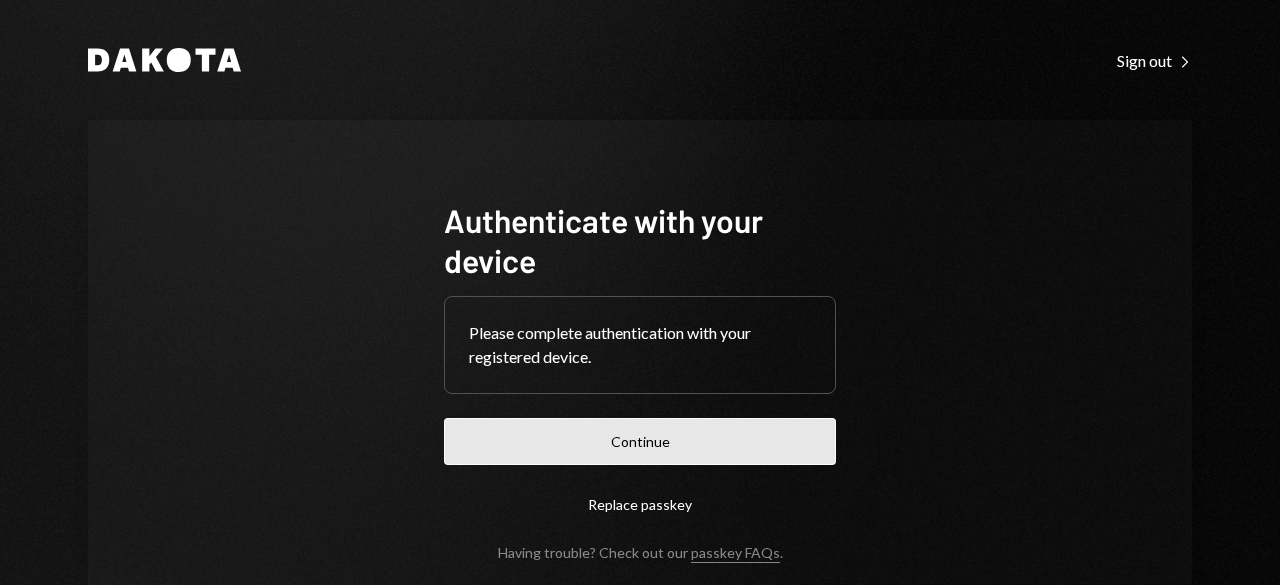 click on "Continue" at bounding box center (640, 441) 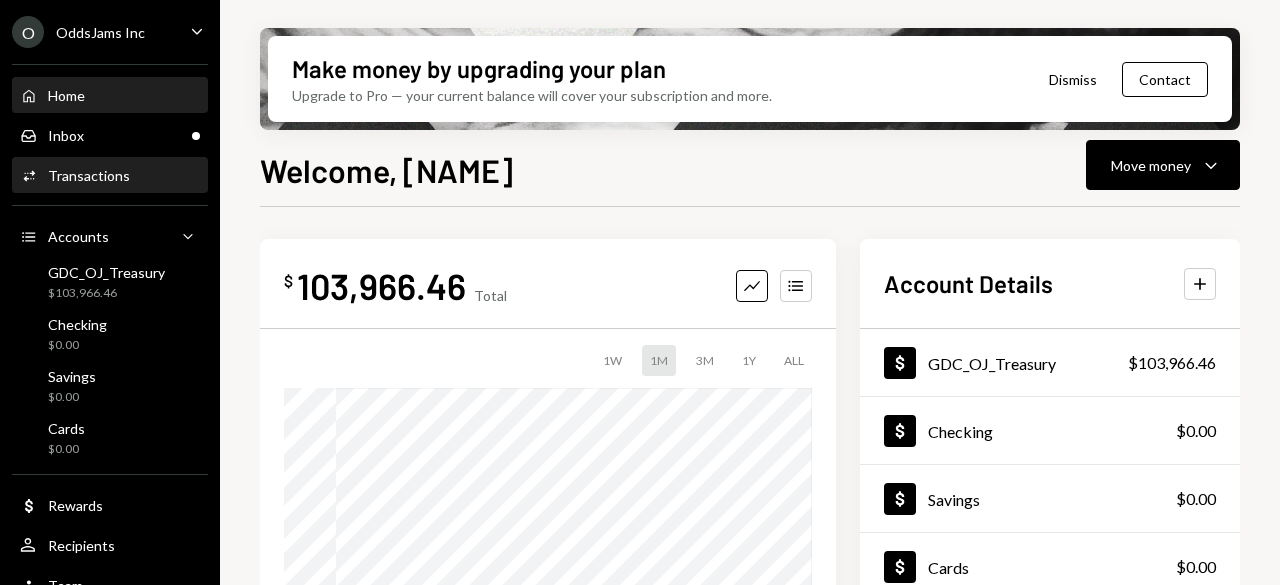 click on "Activities Transactions" at bounding box center (110, 176) 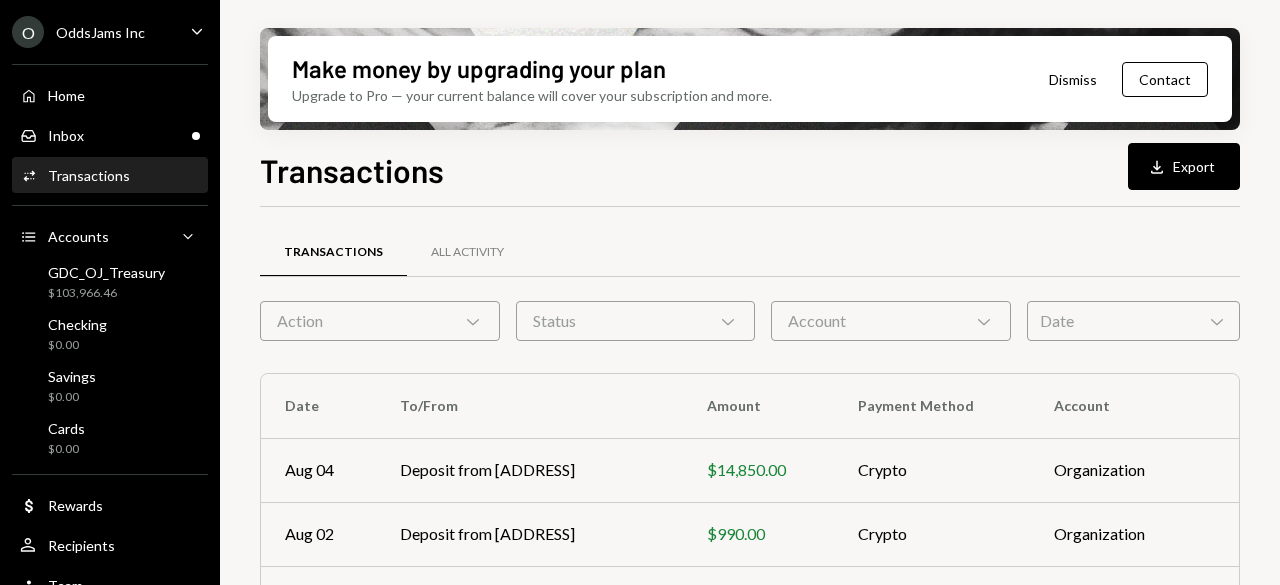 click on "Chevron Down" 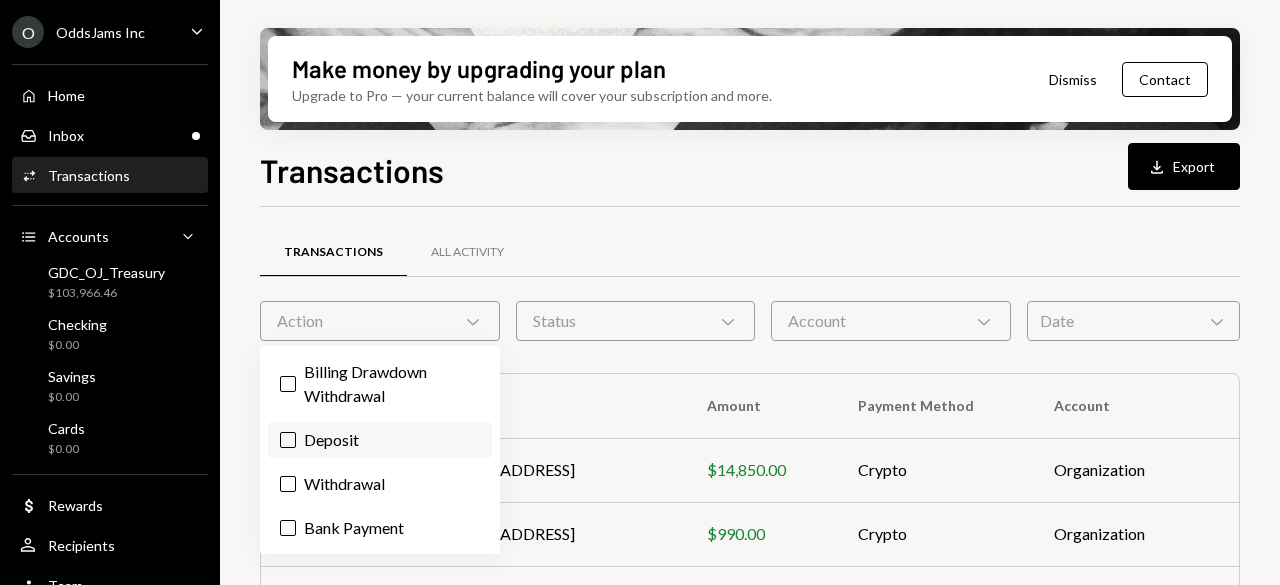 click on "Deposit" at bounding box center (380, 440) 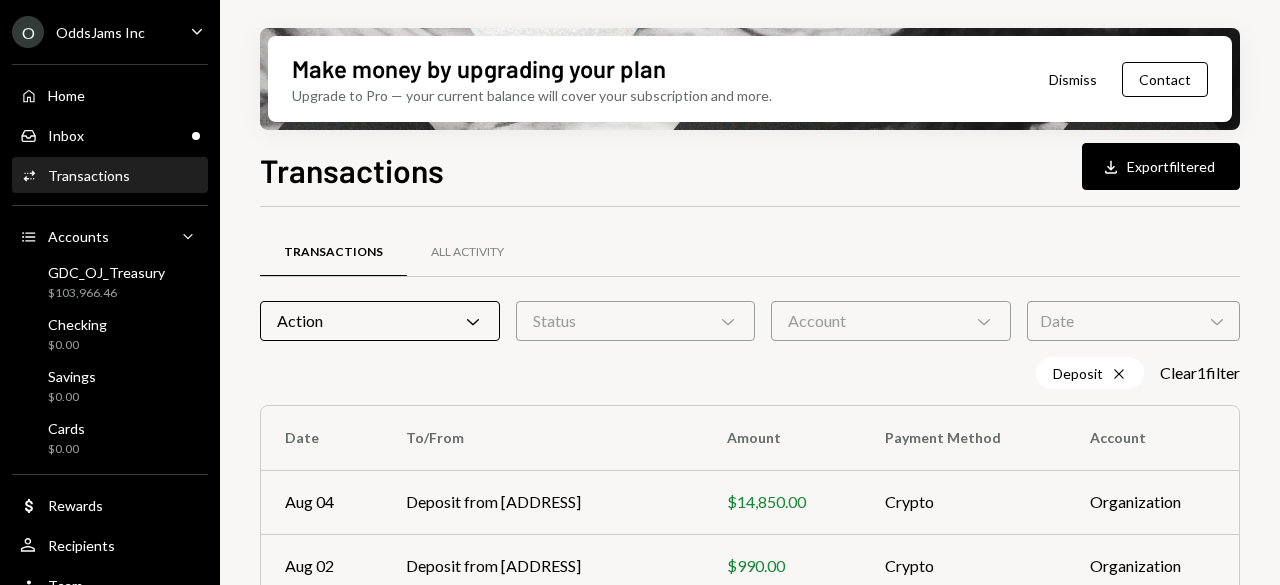 click on "Date Chevron Down" at bounding box center [1133, 321] 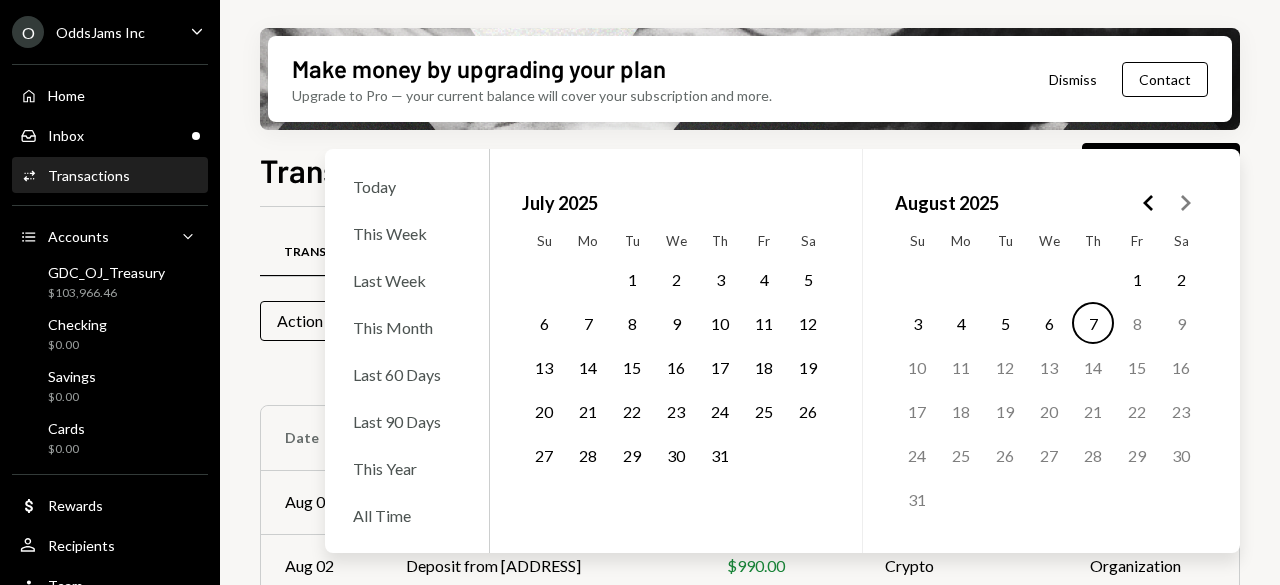 click on "25" at bounding box center [764, 411] 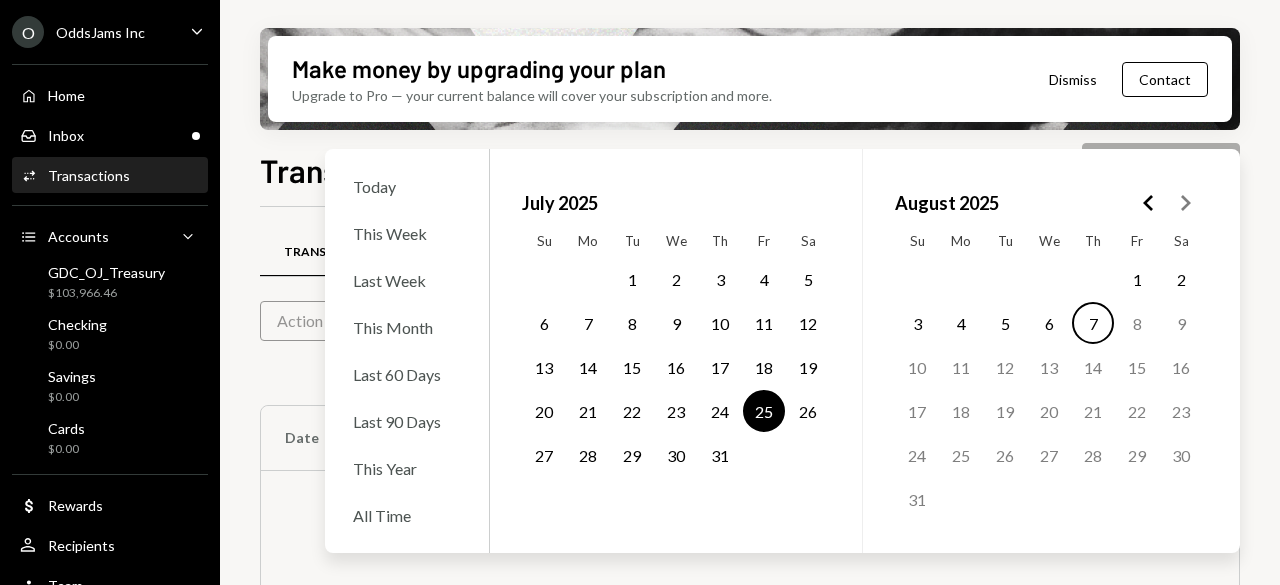 click on "28" at bounding box center (588, 455) 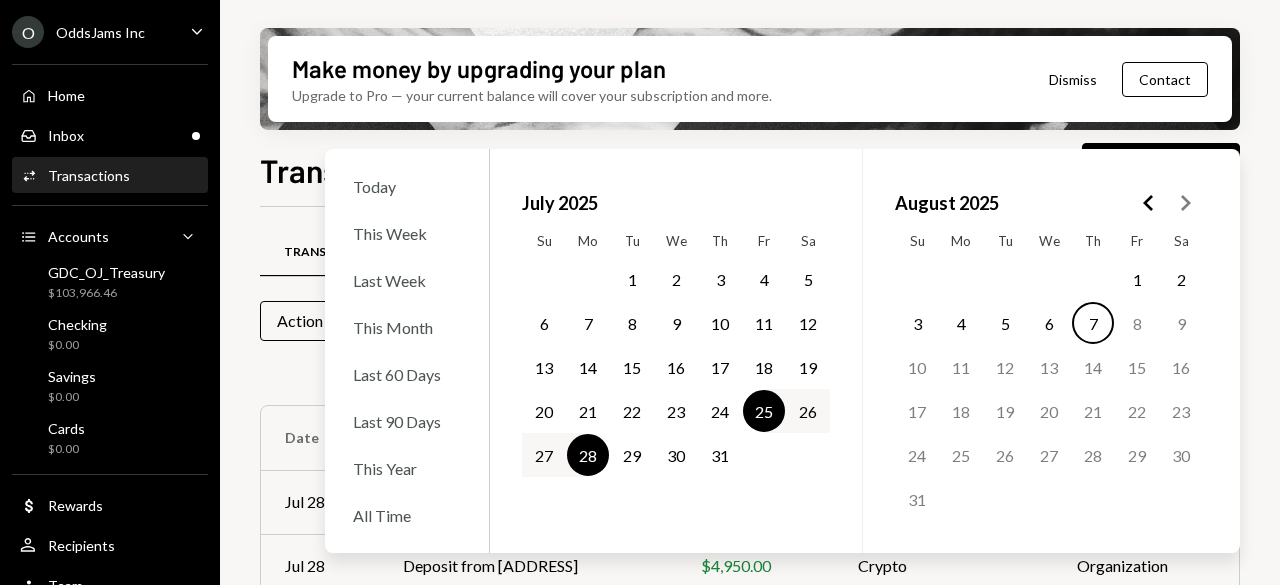 click on "Make money by upgrading your plan Upgrade to Pro — your current balance will cover your subscription and more. Dismiss Contact Transactions Download Export  filtered Transactions All Activity Action Chevron Down Status Chevron Down Account Chevron Down Date Chevron Down Today This Week Last Week This Month Last 60 Days Last 90 Days This Year All Time July 2025 Su Mo Tu We Th Fr Sa 1 2 3 4 5 6 7 8 9 10 11 12 13 14 15 16 17 18 19 20 21 22 23 24 25 26 27 28 29 30 31 August 2025 Su Mo Tu We Th Fr Sa 1 2 3 4 5 6 7 8 9 10 11 12 13 14 15 16 17 18 19 20 21 22 23 24 25 26 27 28 29 30 31 Deposit Cross 07/25/25 - 07/28/25 Cross Clear  2  filter s Date To/From Amount Payment Method Account Jul 28 Deposit from 0x6976...781E08 $6,930.00 Crypto Organization Jul 28 Deposit from 0xF8e2...dc3D06 $4,950.00 Crypto Organization Jul 28 Deposit from 0x1777...3D6376 $9,900.00 Crypto Organization Jul 26 Deposit from 0x200b...EeBf72 $9.86 Crypto Organization" at bounding box center (750, 292) 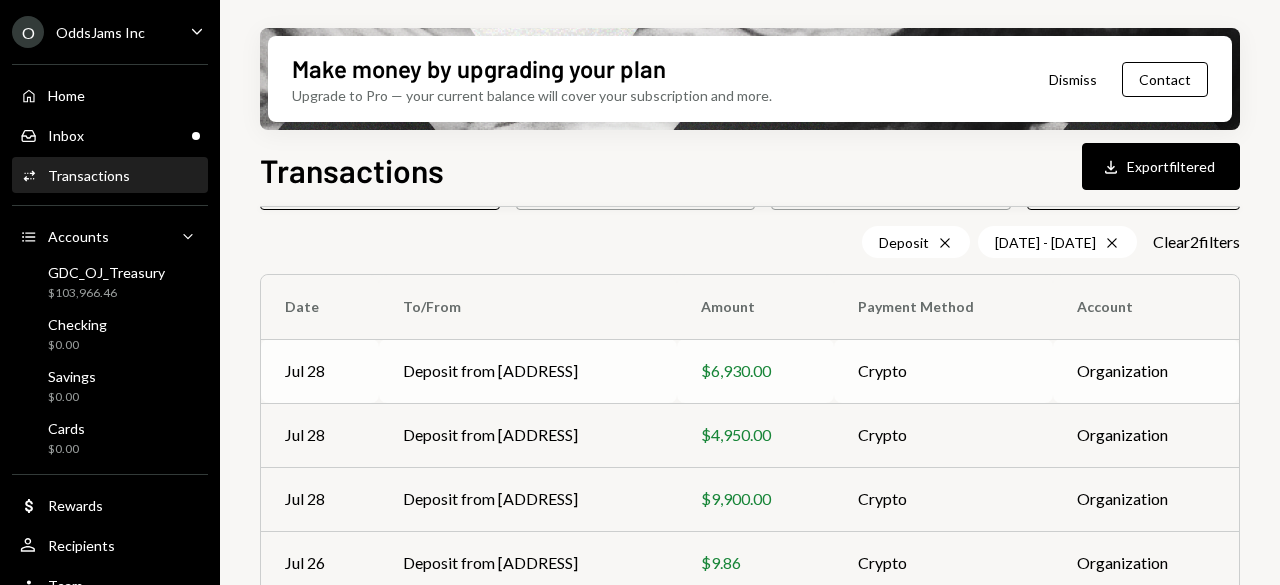 scroll, scrollTop: 157, scrollLeft: 0, axis: vertical 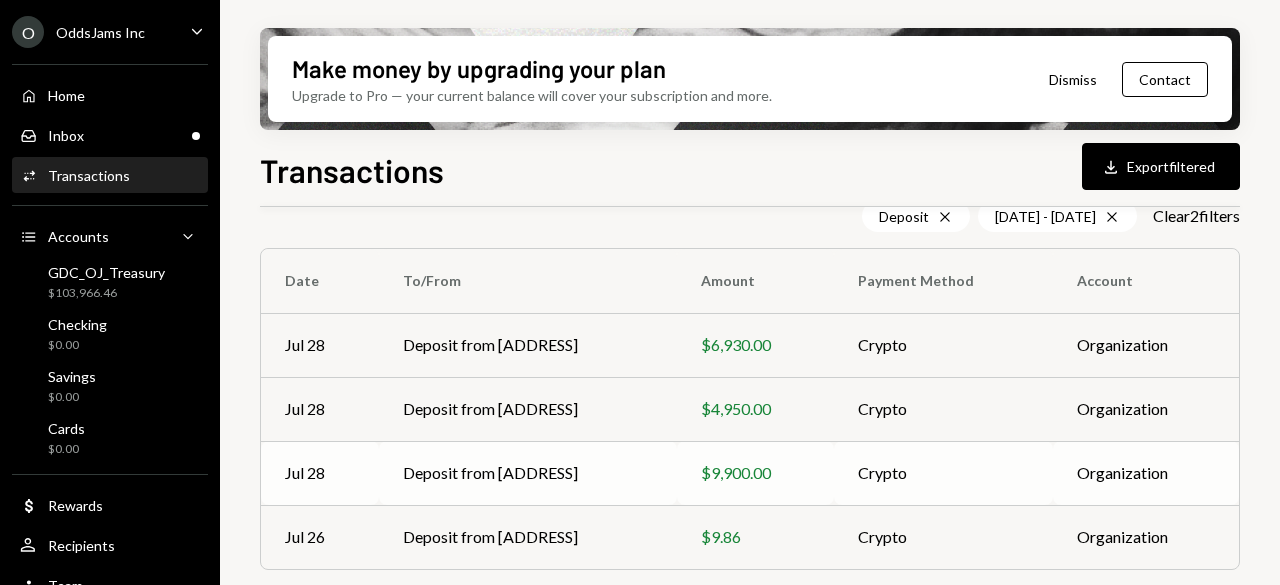 click on "Deposit from 0x[HASH]" at bounding box center [528, 473] 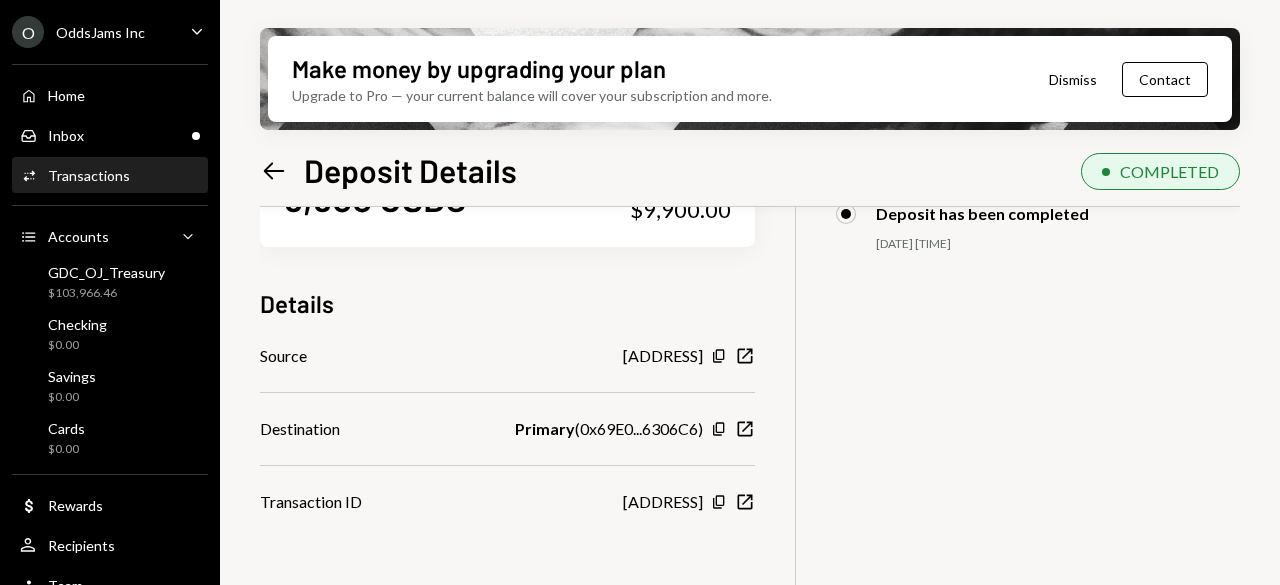 scroll, scrollTop: 0, scrollLeft: 0, axis: both 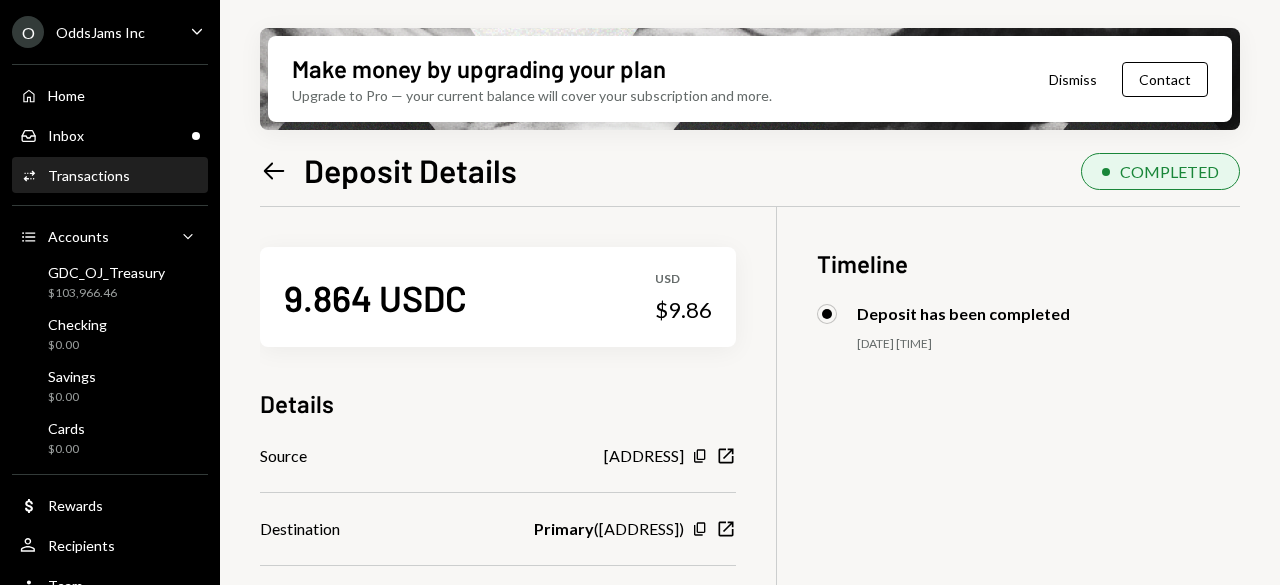 click on "9.864  USDC USD $9.86 Details Source 0x200b...EeBf72 Copy New Window Destination Primary  ( 0x69E0...6306C6 ) Copy New Window Transaction ID 0xe527...2401e9 Copy New Window Timeline Deposit has been completed 07/26/25 11:12 AM" at bounding box center (750, 499) 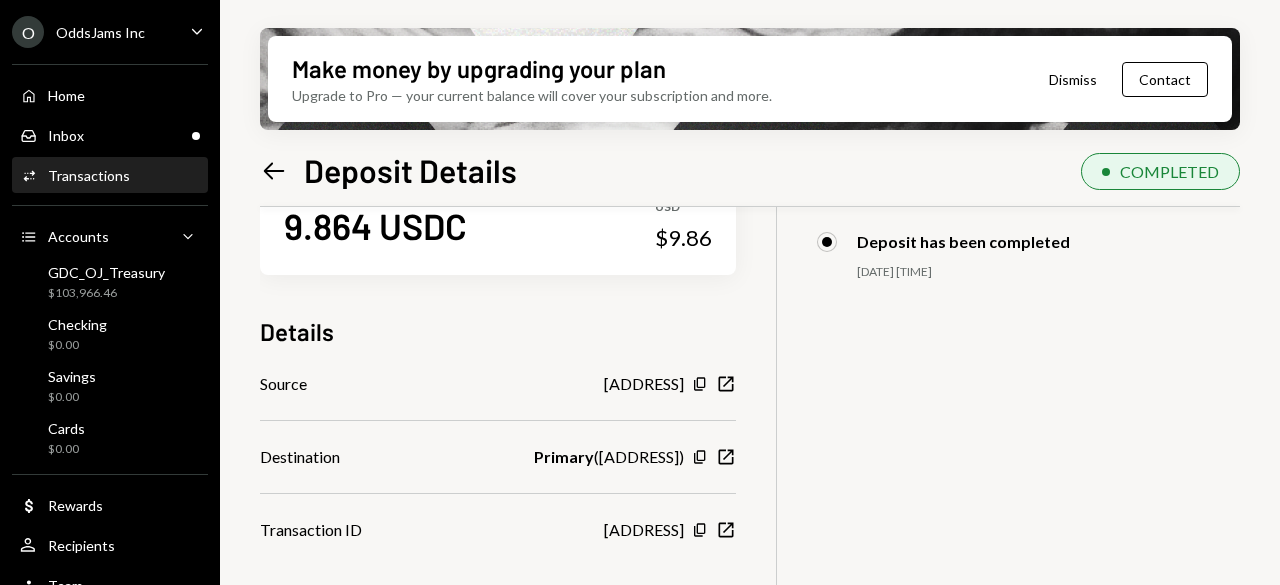scroll, scrollTop: 100, scrollLeft: 0, axis: vertical 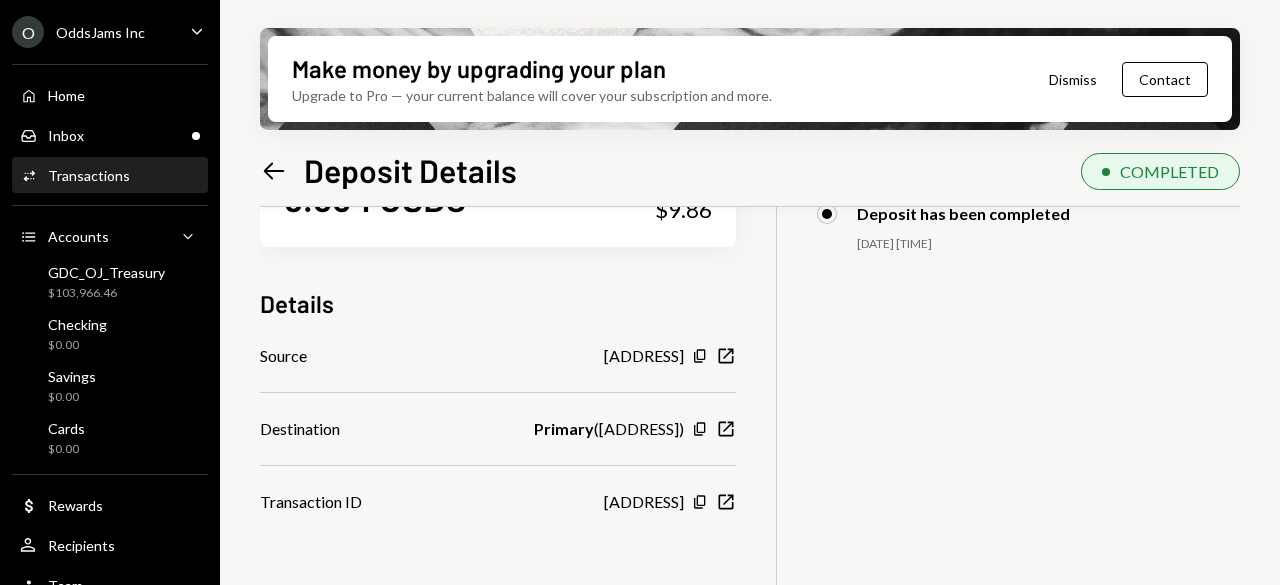 click on "9.864  USDC USD $9.86 Details Source 0x200b...EeBf72 Copy New Window Destination Primary  ( 0x69E0...6306C6 ) Copy New Window Transaction ID 0xe527...2401e9 Copy New Window Timeline Deposit has been completed 07/26/25 11:12 AM" at bounding box center (750, 399) 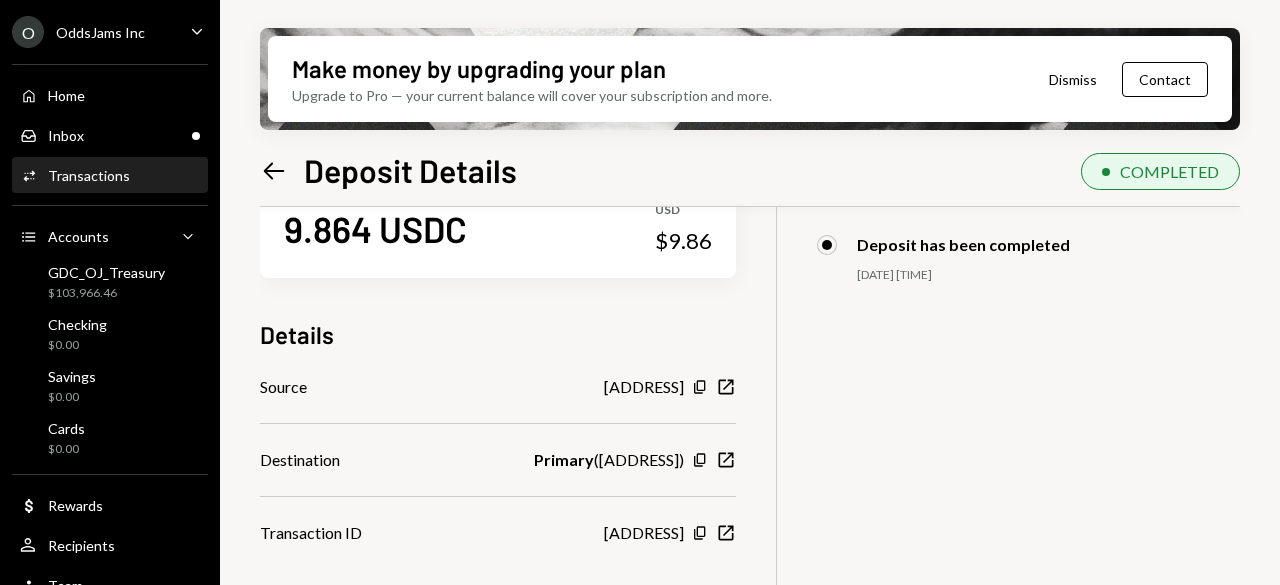 scroll, scrollTop: 100, scrollLeft: 0, axis: vertical 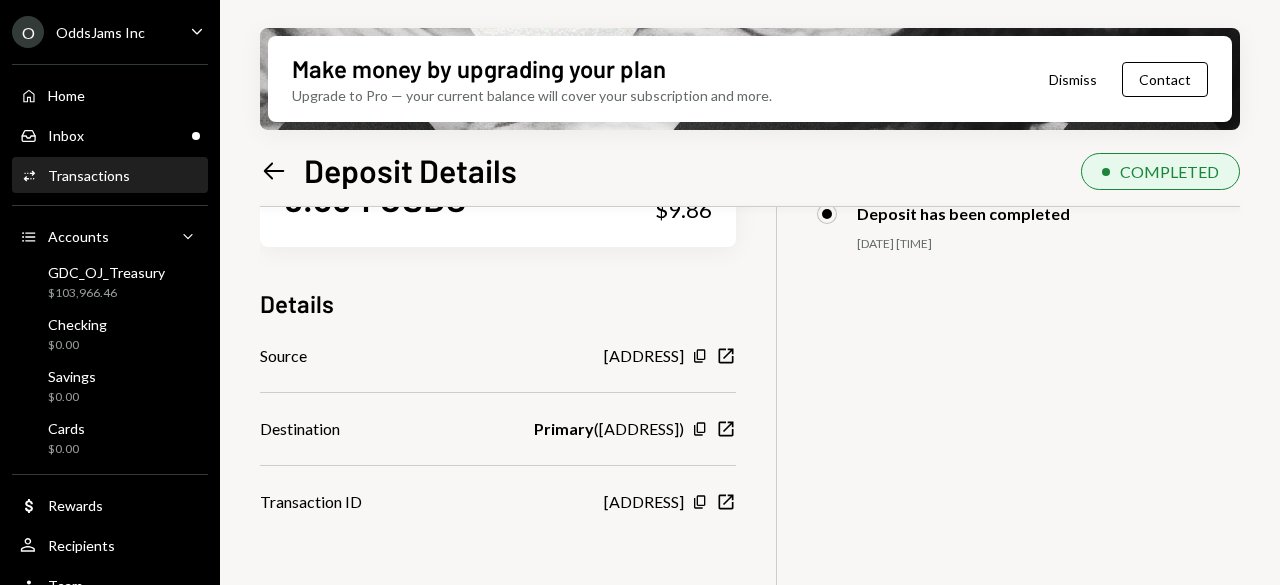 click on "9.864  USDC USD $9.86 Details Source 0x200b...EeBf72 Copy New Window Destination Primary  ( 0x69E0...6306C6 ) Copy New Window Transaction ID 0xe527...2401e9 Copy New Window Timeline Deposit has been completed 07/26/25 11:12 AM" at bounding box center [750, 399] 